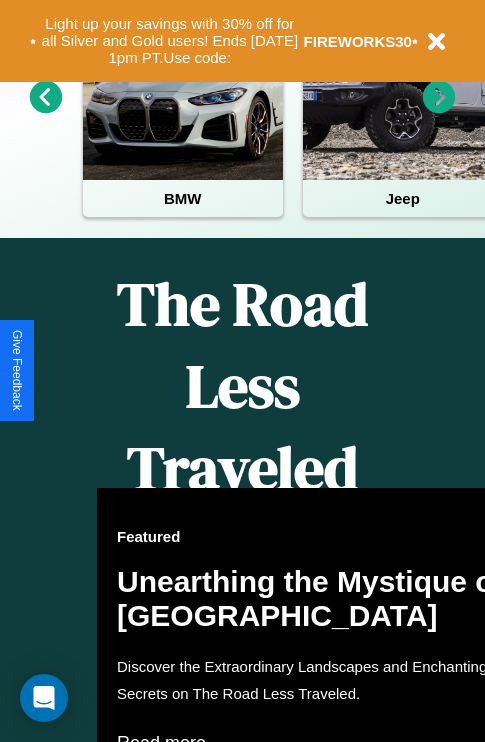 scroll, scrollTop: 817, scrollLeft: 0, axis: vertical 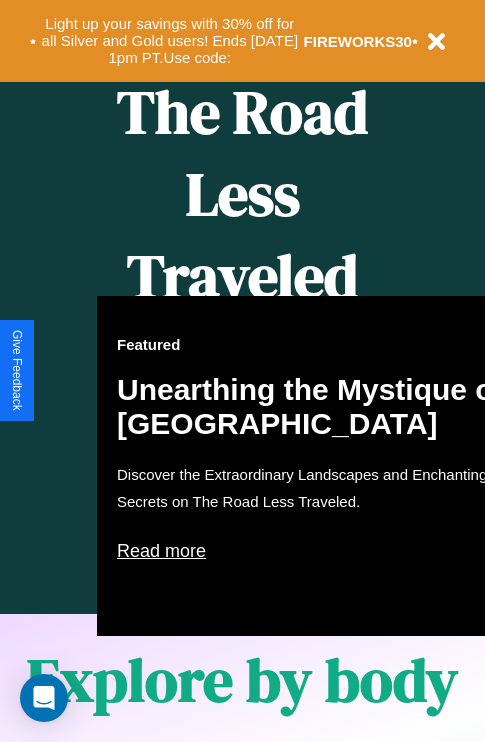 click on "Featured Unearthing the Mystique of [GEOGRAPHIC_DATA] Discover the Extraordinary Landscapes and Enchanting Secrets on The Road Less Traveled. Read more" at bounding box center [317, 466] 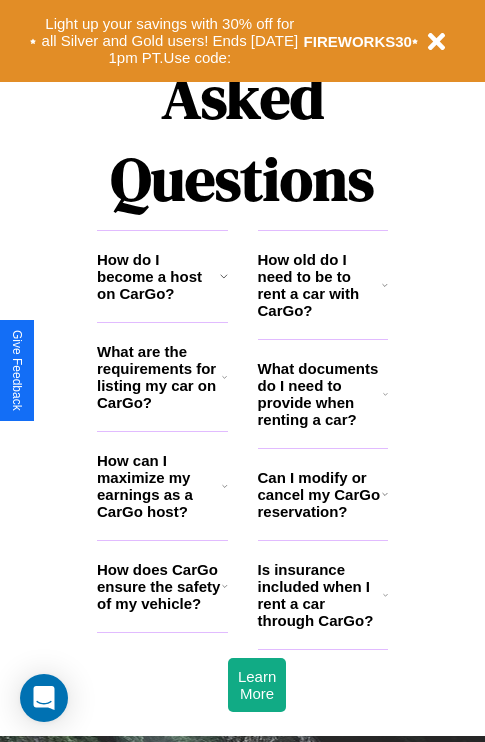 scroll, scrollTop: 2423, scrollLeft: 0, axis: vertical 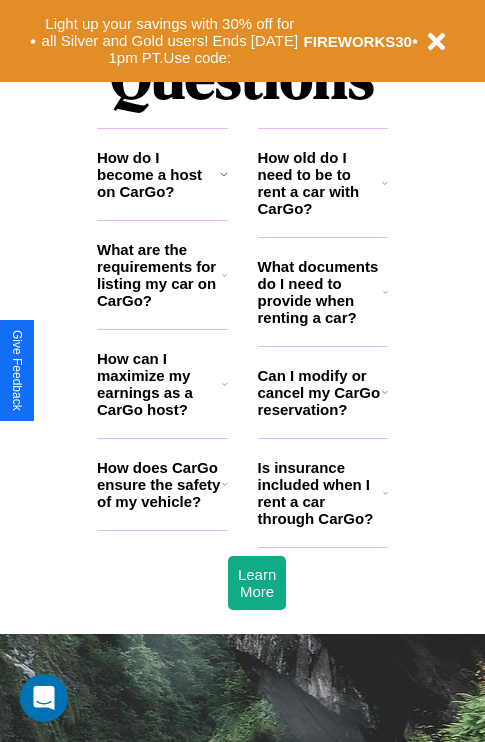 click 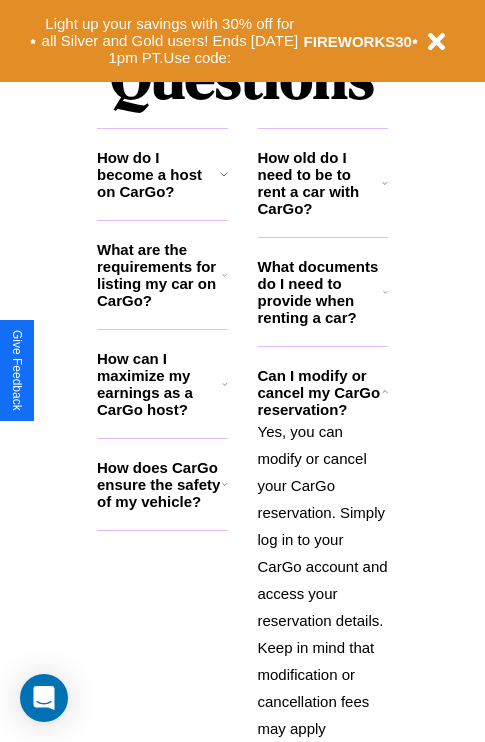 click 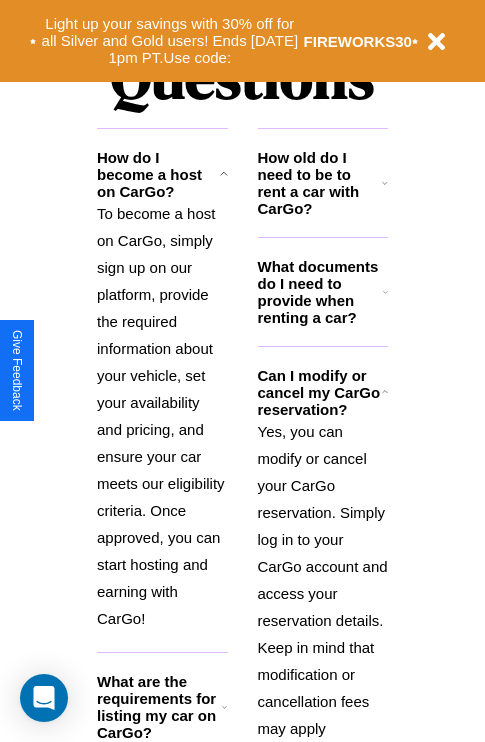 click 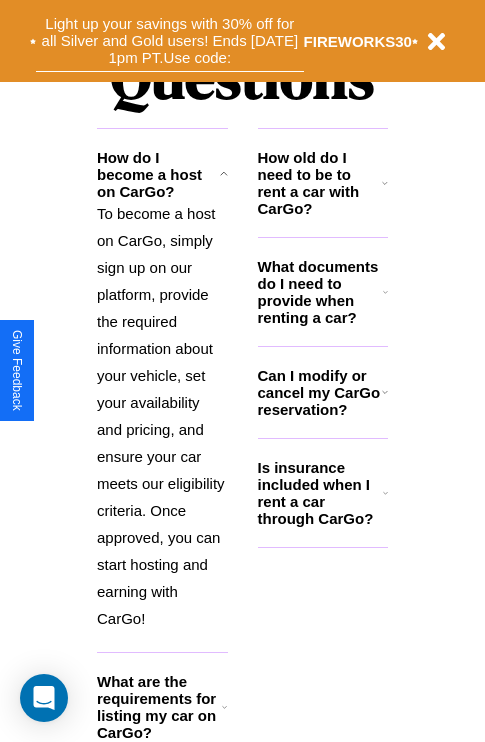 click on "Light up your savings with 30% off for all Silver and Gold users! Ends [DATE] 1pm PT.  Use code:" at bounding box center [170, 41] 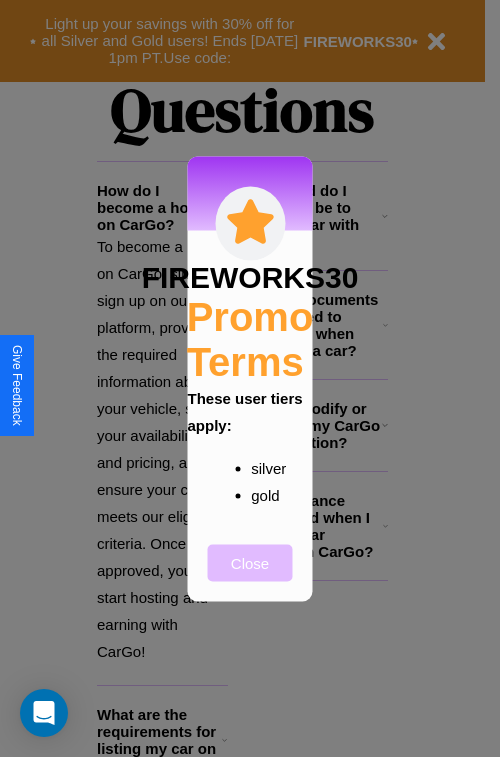 click on "Close" at bounding box center (250, 562) 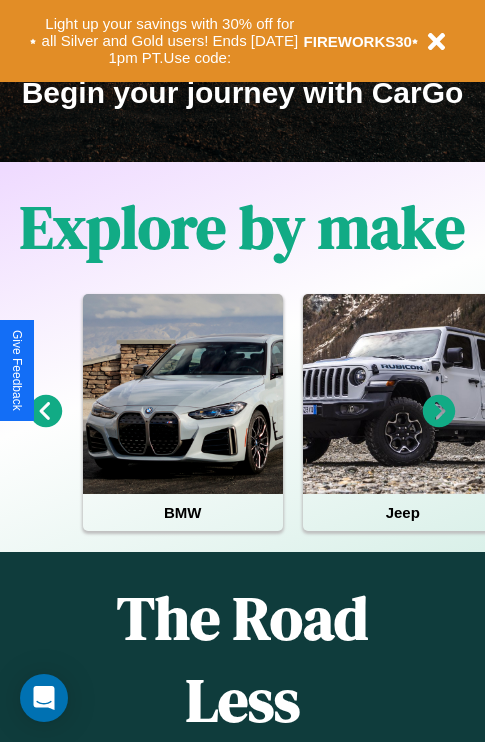 scroll, scrollTop: 308, scrollLeft: 0, axis: vertical 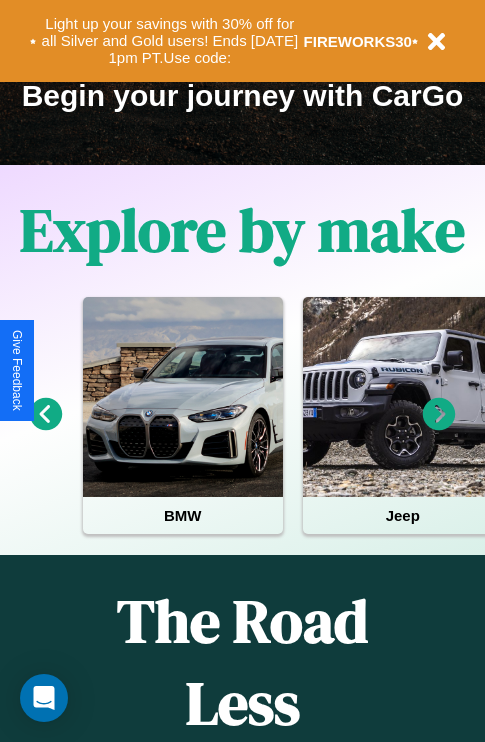 click 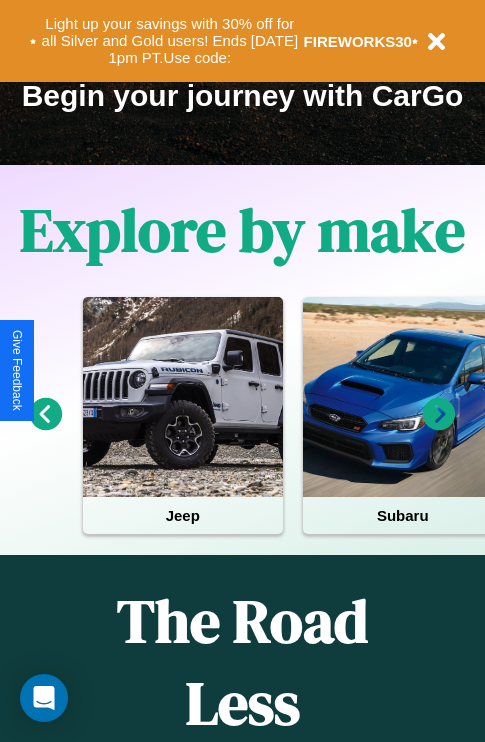 click 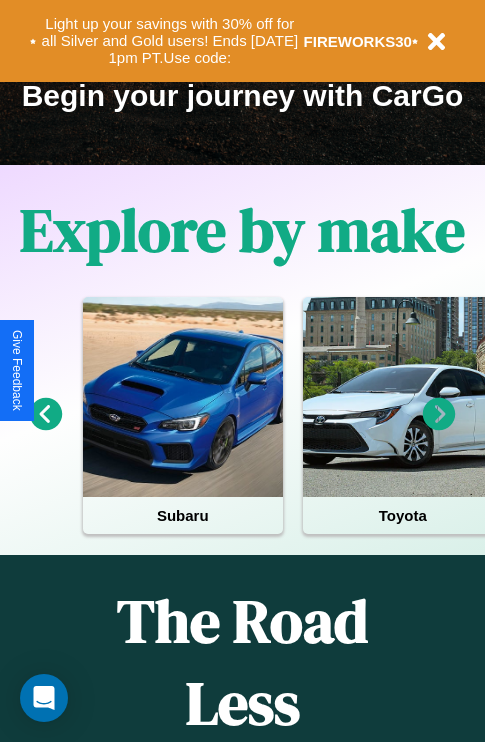 click 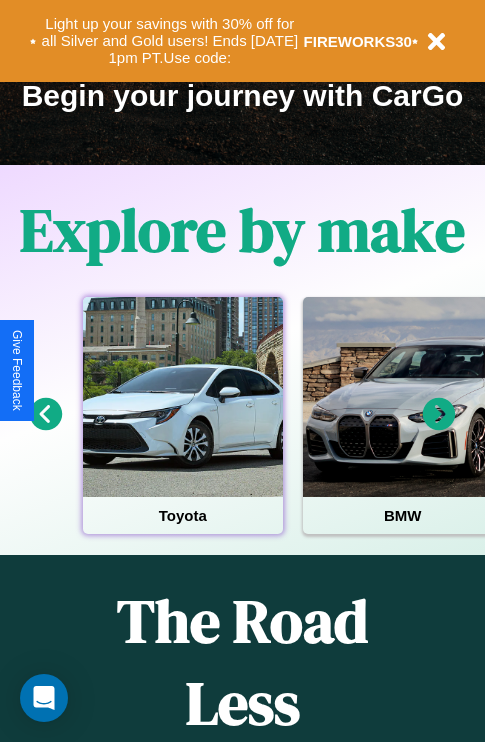 click at bounding box center (183, 397) 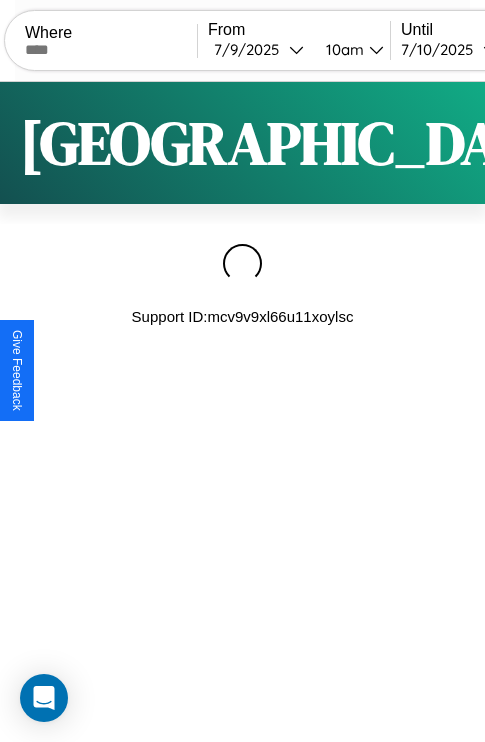 scroll, scrollTop: 0, scrollLeft: 0, axis: both 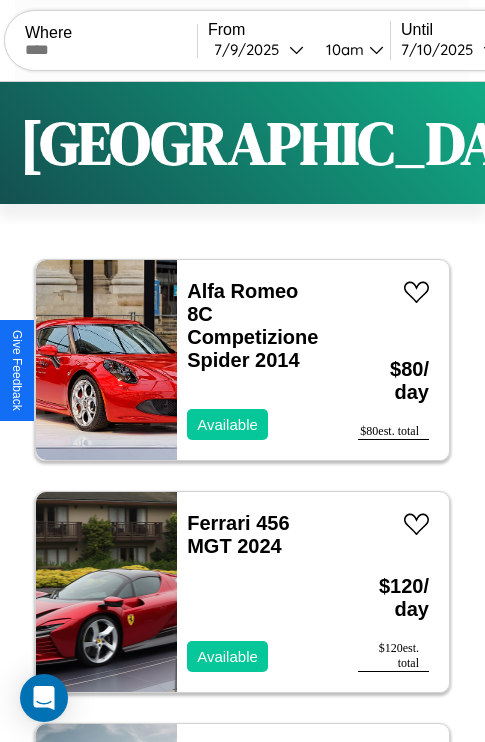 click on "Filters" at bounding box center [640, 143] 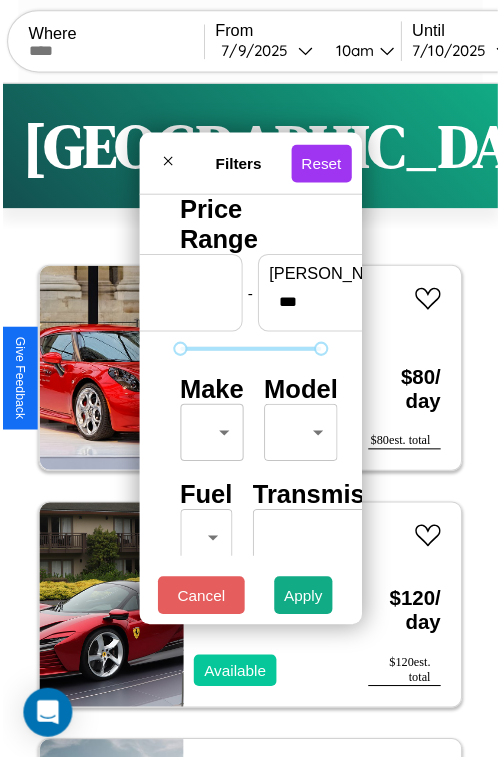 scroll, scrollTop: 59, scrollLeft: 0, axis: vertical 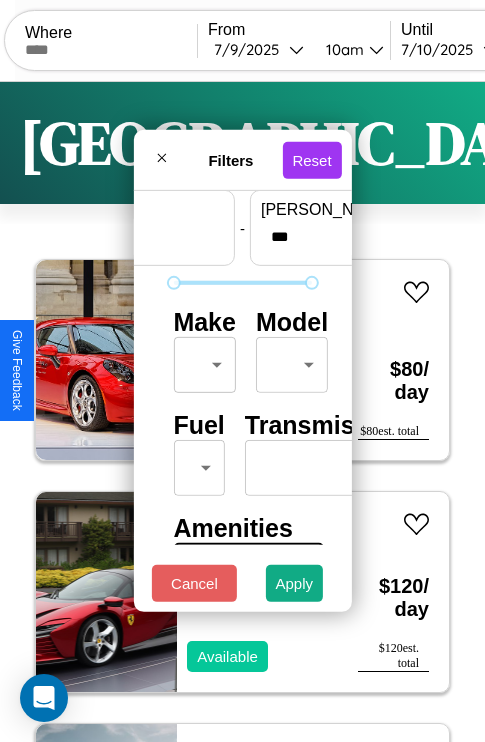 click on "CarGo Where From [DATE] 10am Until [DATE] 10am Become a Host Login Sign Up Dallas Filters 133  cars in this area These cars can be picked up in this city. Alfa Romeo   8C Competizione Spider   2014 Available $ 80  / day $ 80  est. total Ferrari   456 MGT   2024 Available $ 120  / day $ 120  est. total Ford   AT9522   2023 Available $ 160  / day $ 160  est. total Mazda   GLC   2021 Available $ 170  / day $ 170  est. total BMW   650i   2016 Available $ 140  / day $ 140  est. total Land Rover   Defender   2018 Available $ 150  / day $ 150  est. total Mercedes   420   2016 Available $ 160  / day $ 160  est. total Toyota   Tundra   2024 Unavailable $ 70  / day $ 70  est. total Subaru   BRZ   2021 Available $ 70  / day $ 70  est. total Bentley   Flying Spur   2021 Available $ 120  / day $ 120  est. total Chevrolet   7500XD   2024 Available $ 70  / day $ 70  est. total Chevrolet   Kalos   2016 Available $ 30  / day $ 30  est. total Chevrolet   G-Series   2018 Available $ 200  / day $ 200  est. total BMW" at bounding box center [242, 412] 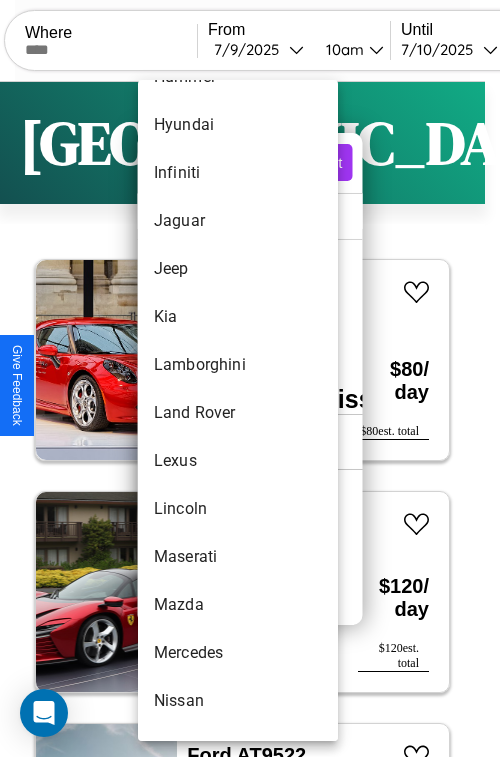 scroll, scrollTop: 854, scrollLeft: 0, axis: vertical 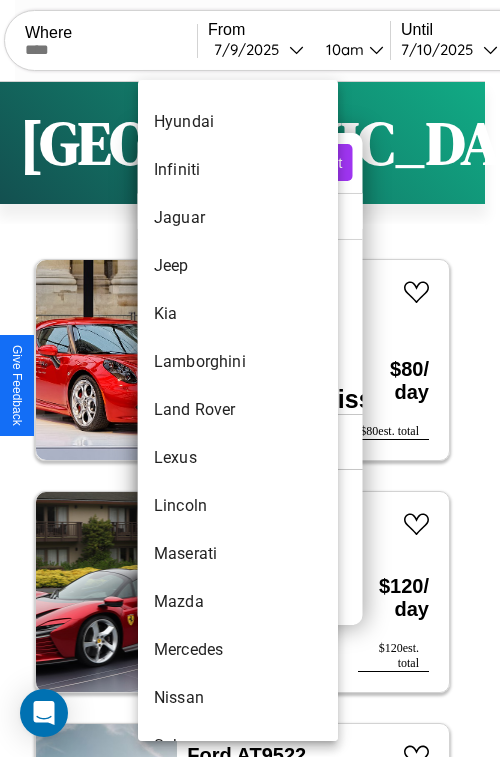 click on "Land Rover" at bounding box center (238, 410) 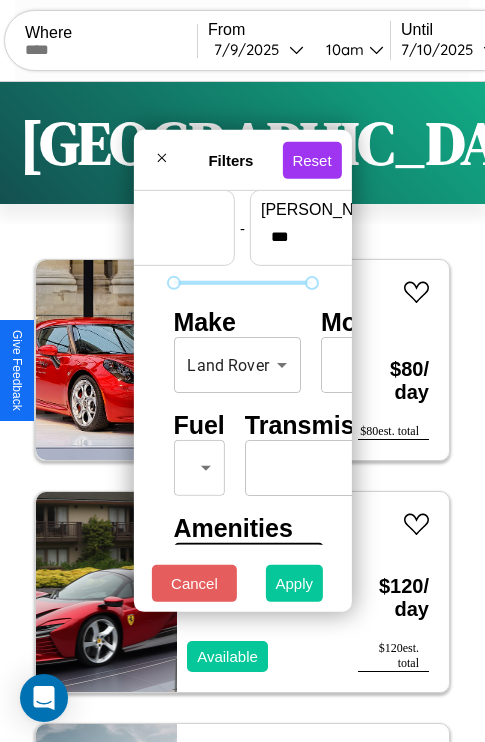 click on "Apply" at bounding box center [295, 583] 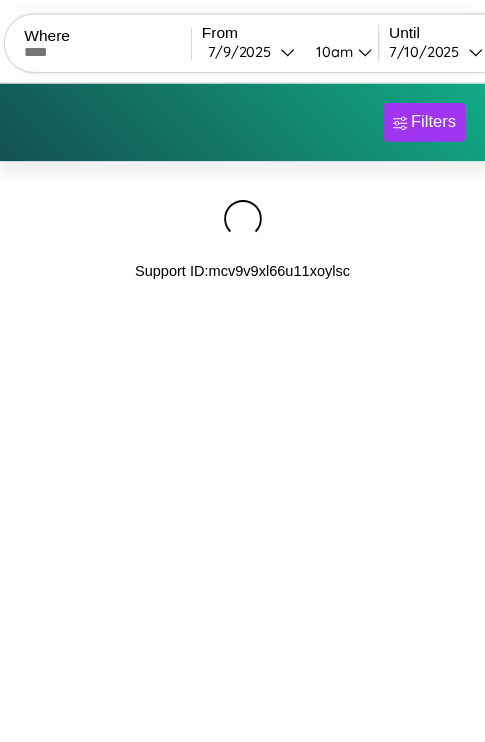 scroll, scrollTop: 0, scrollLeft: 0, axis: both 